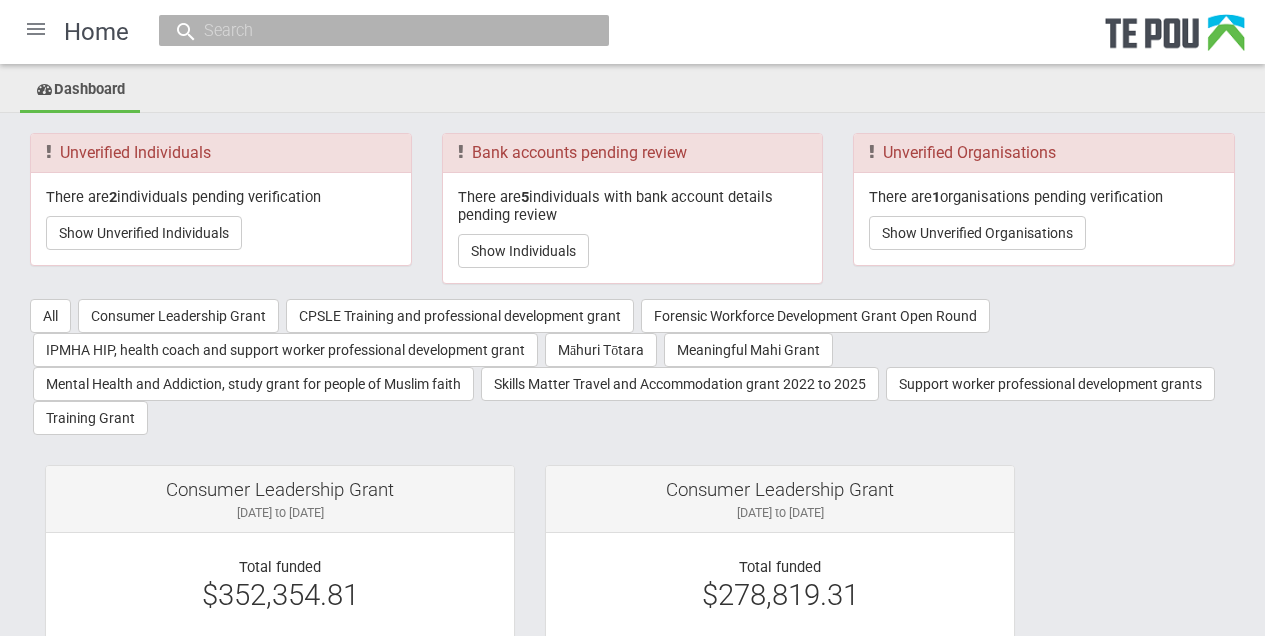scroll, scrollTop: 0, scrollLeft: 0, axis: both 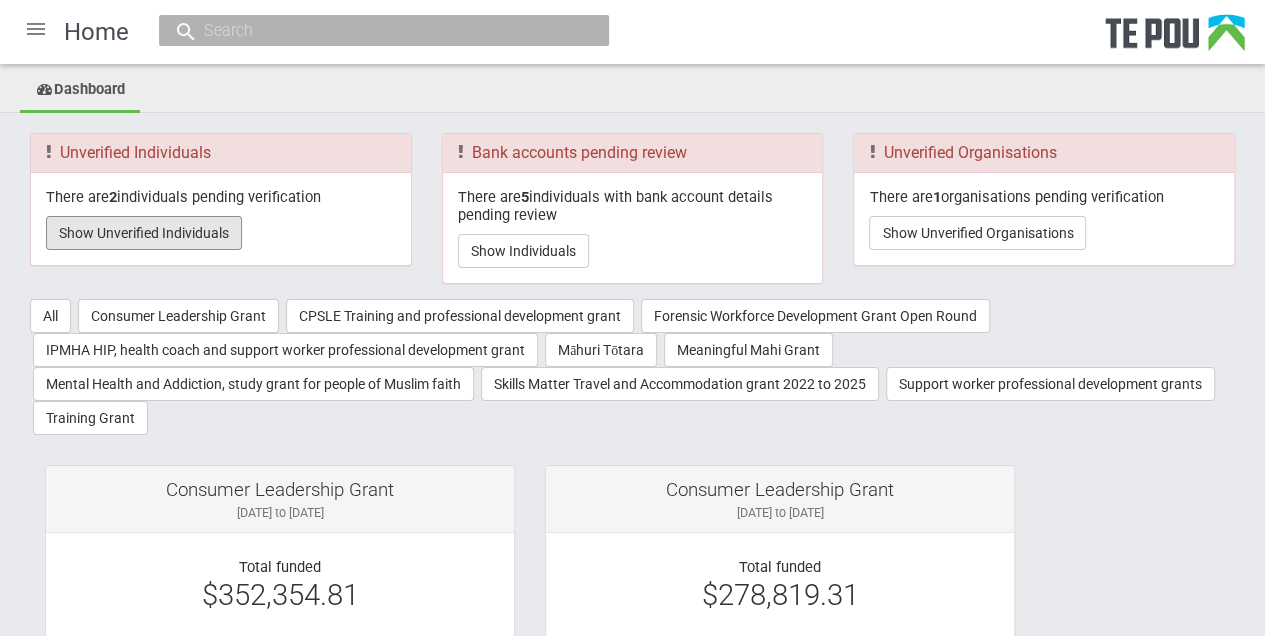 click on "Show Unverified Individuals" at bounding box center [144, 233] 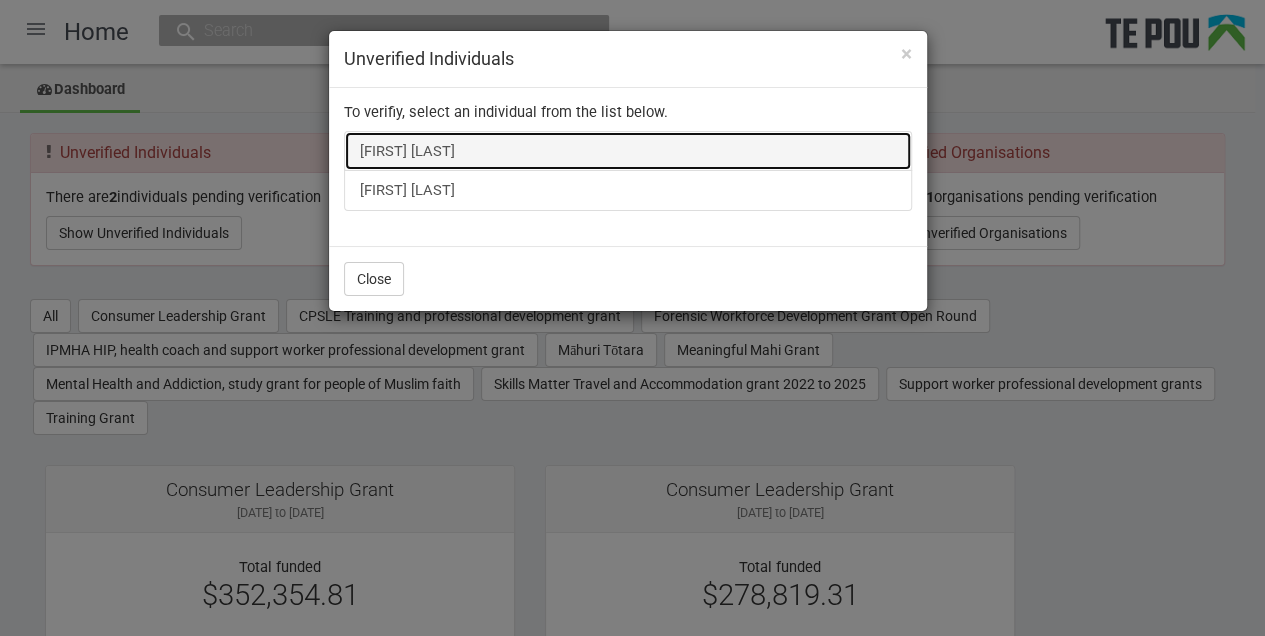click on "[FIRST] [LAST]" at bounding box center (628, 151) 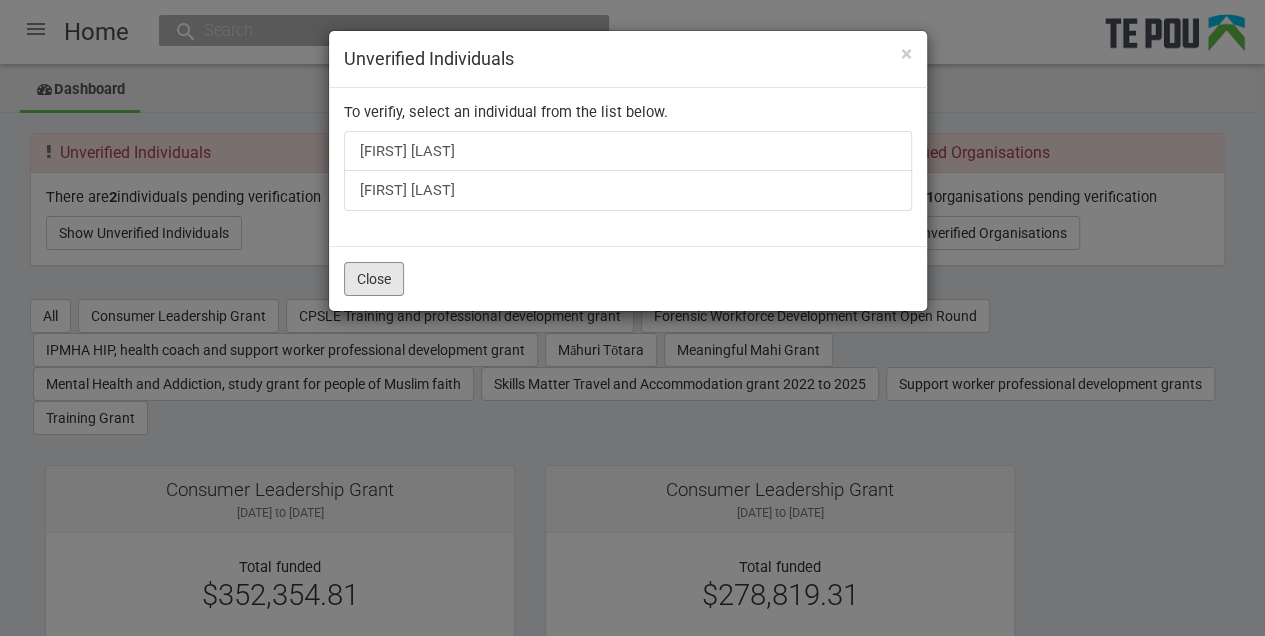 click on "Close" at bounding box center [374, 279] 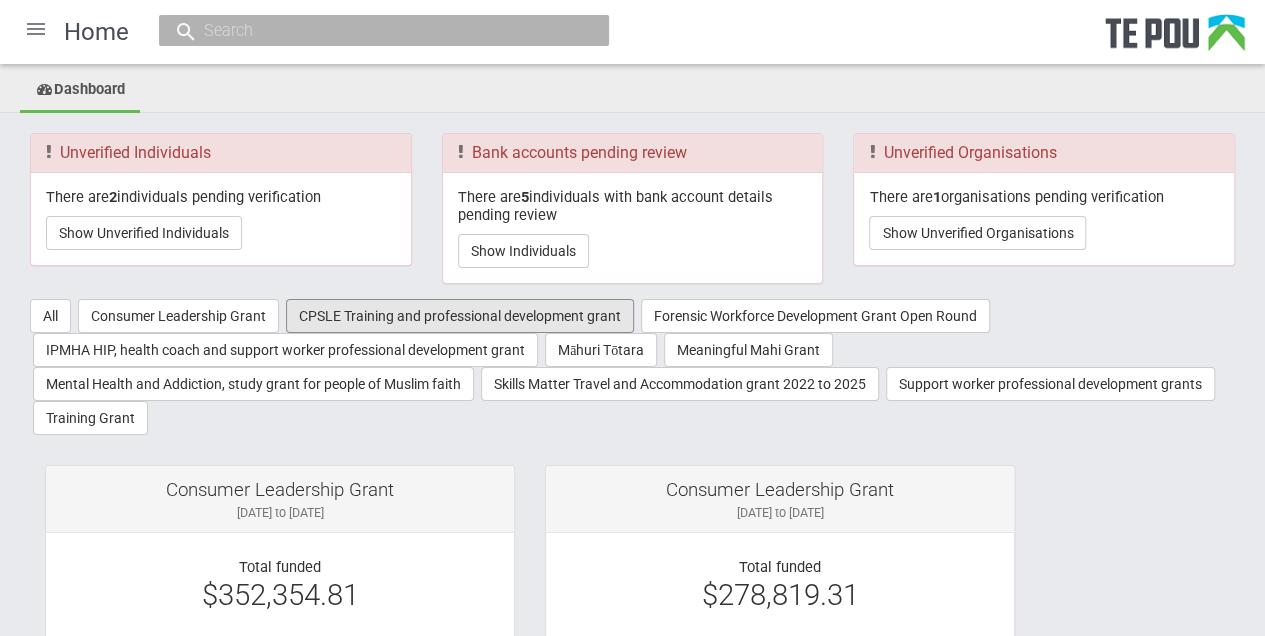 click on "CPSLE Training and professional development grant" at bounding box center (460, 316) 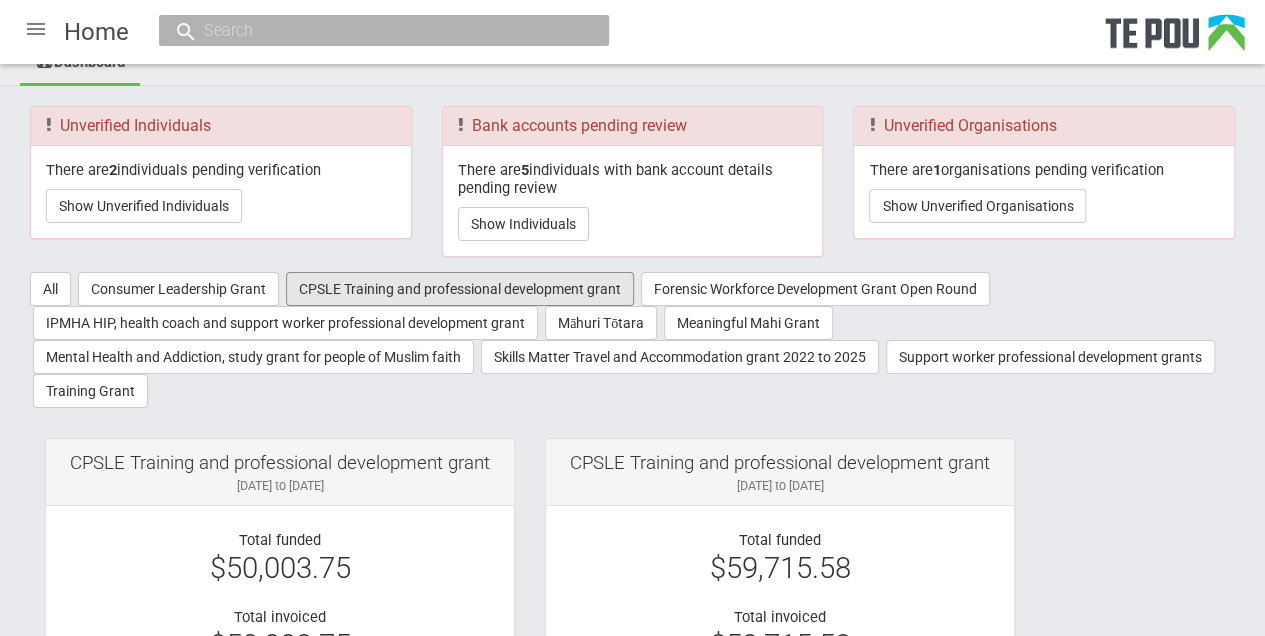 scroll, scrollTop: 0, scrollLeft: 0, axis: both 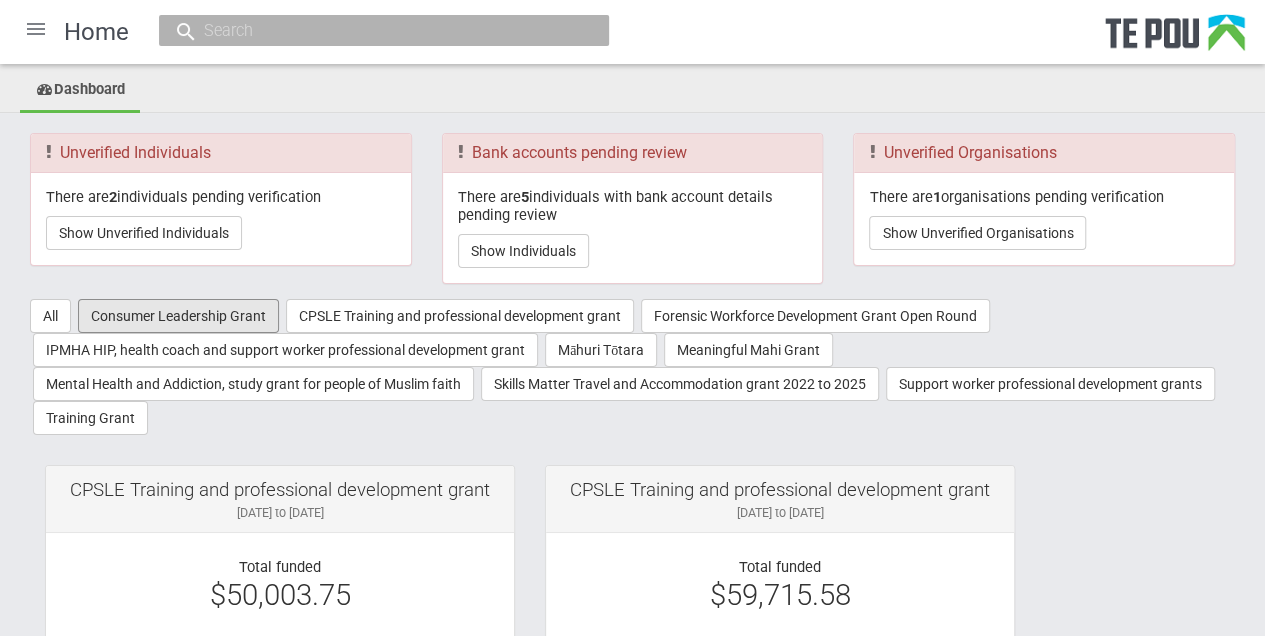 click on "Consumer Leadership Grant" at bounding box center (178, 316) 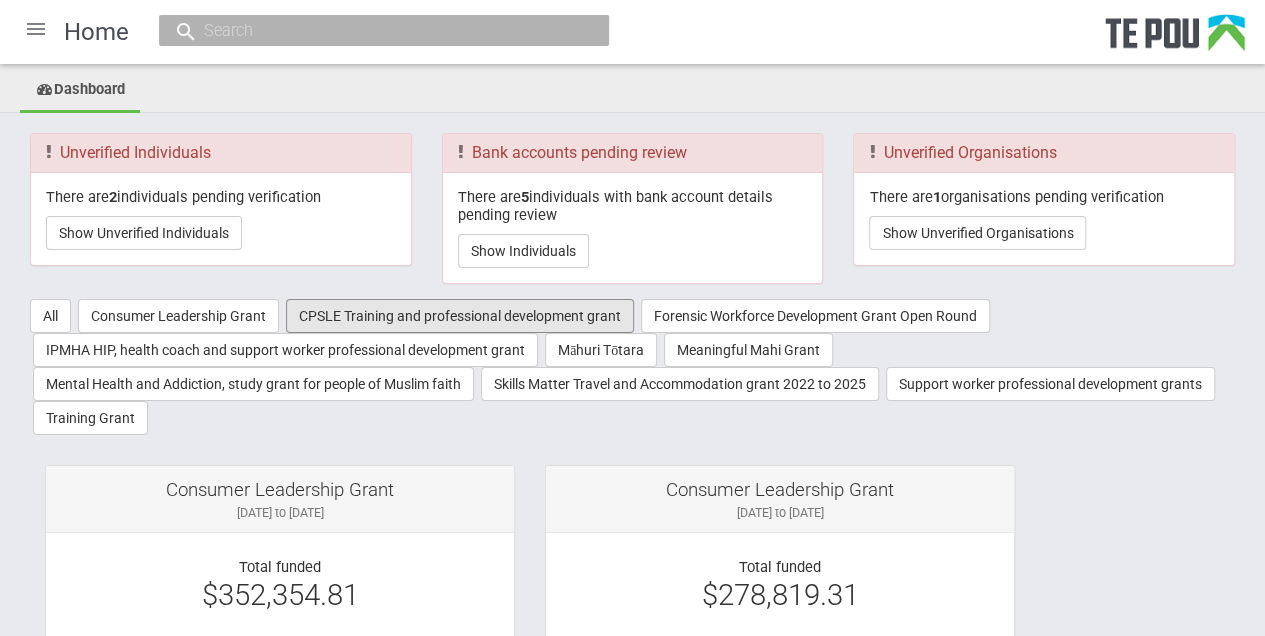 click on "CPSLE Training and professional development grant" at bounding box center (460, 316) 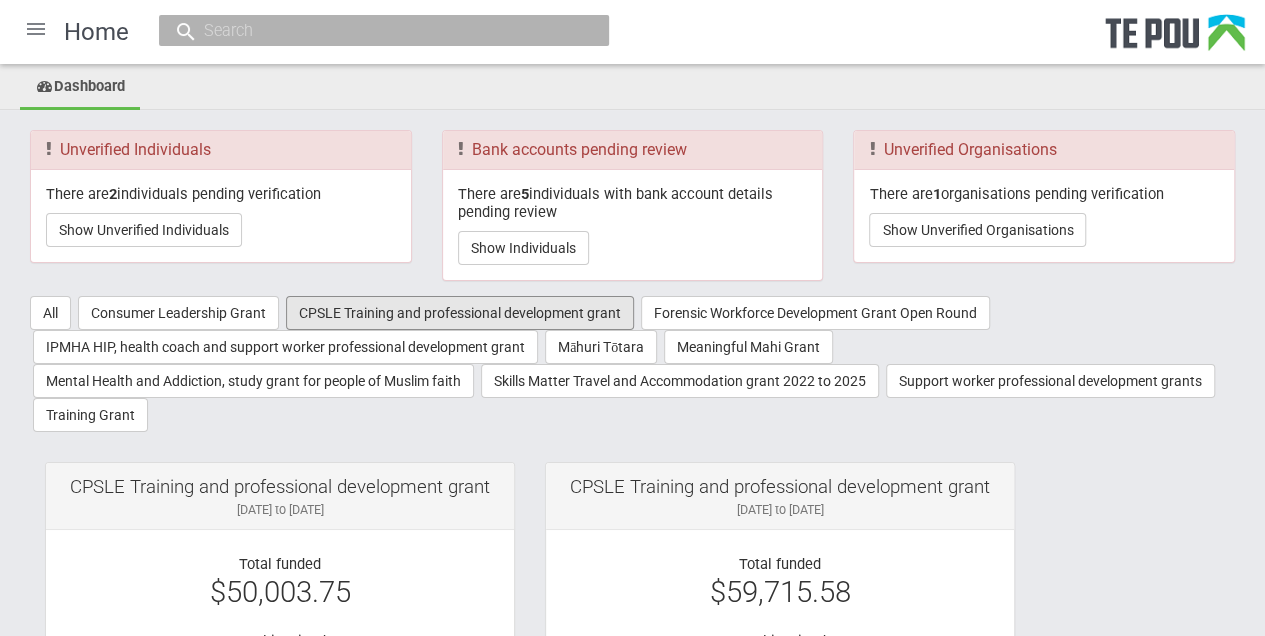 scroll, scrollTop: 0, scrollLeft: 0, axis: both 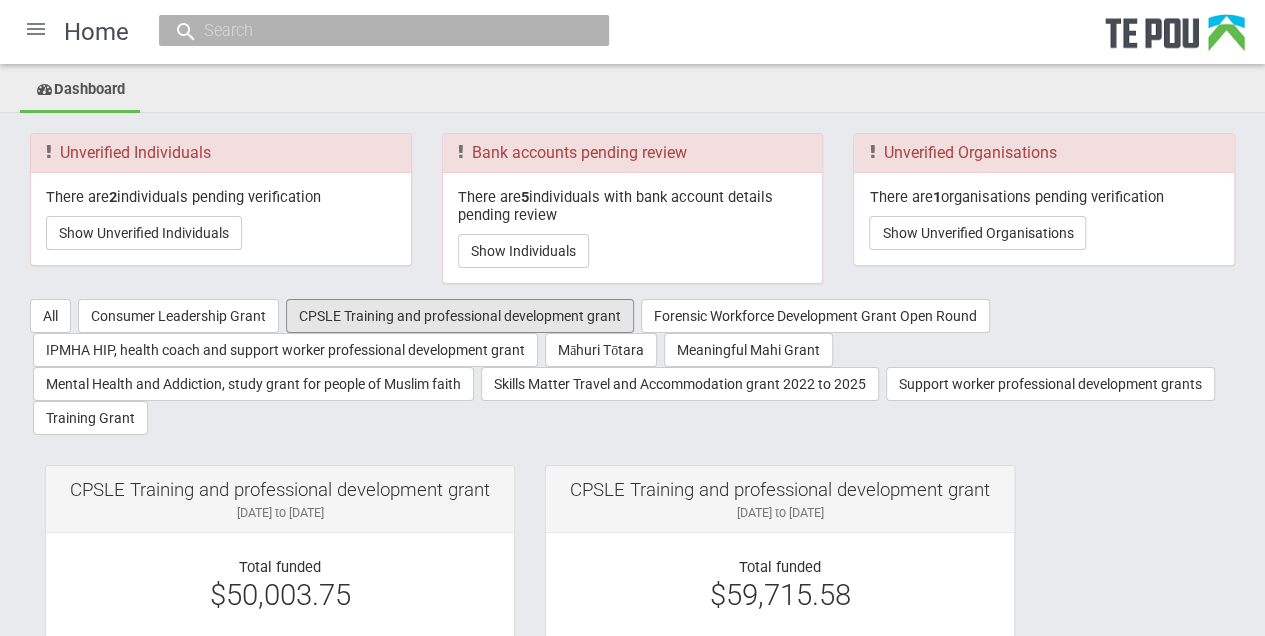 click on "CPSLE Training and professional development grant" at bounding box center (460, 316) 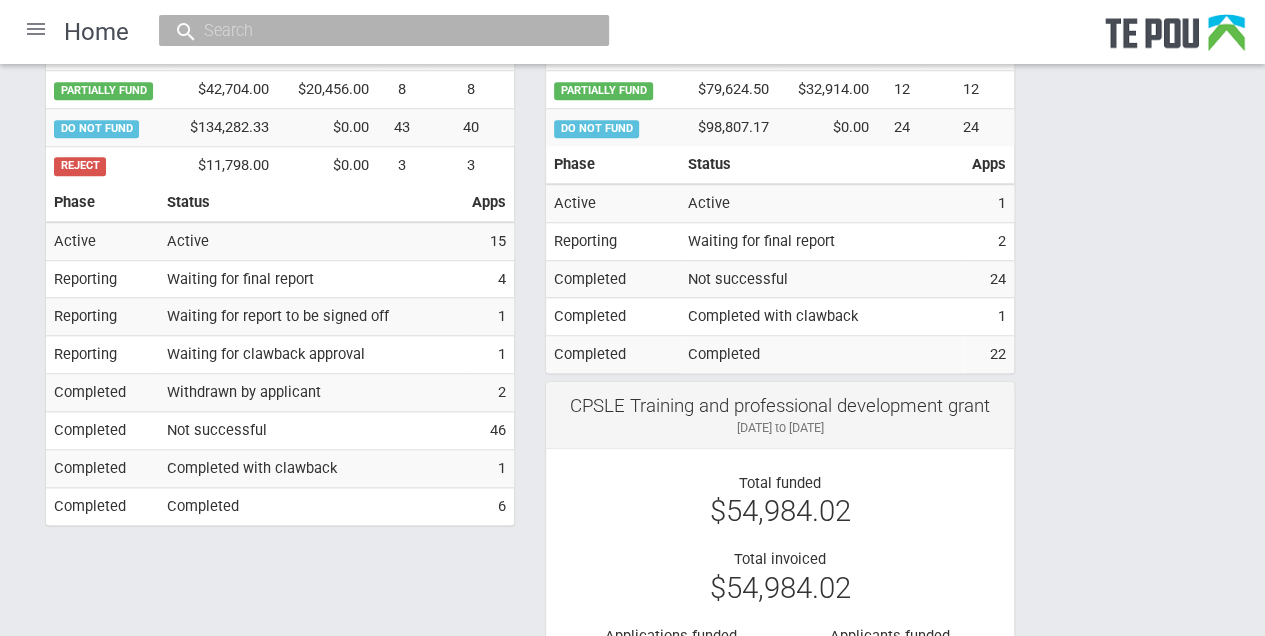 scroll, scrollTop: 866, scrollLeft: 0, axis: vertical 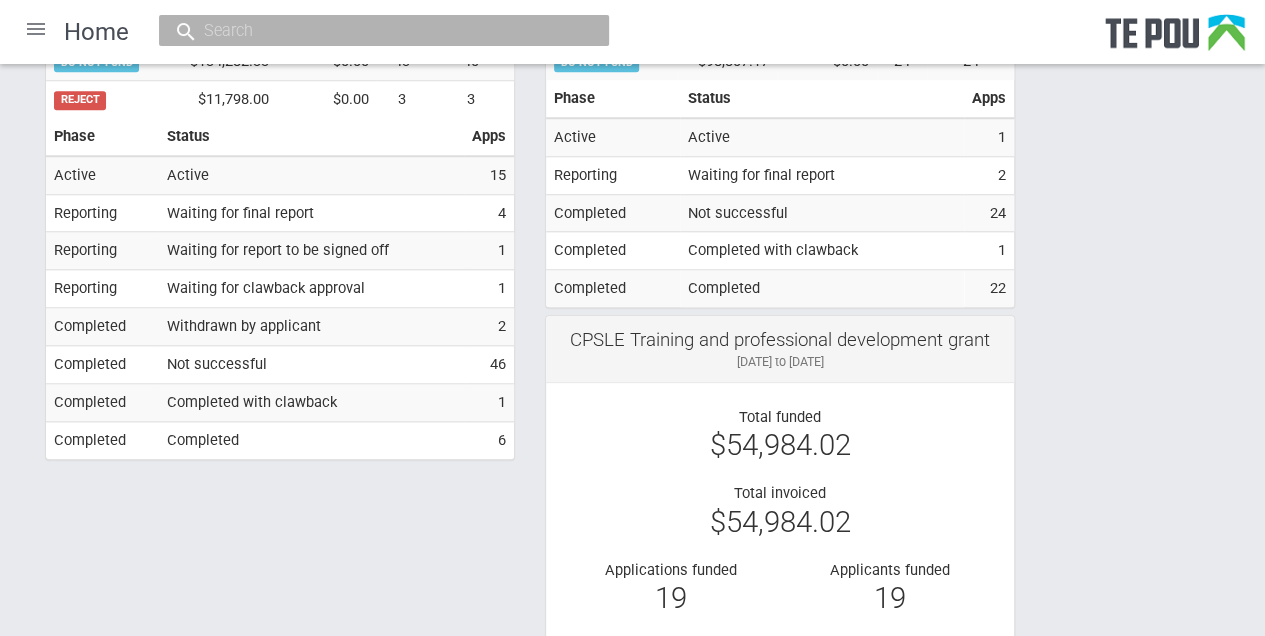 click on "Reporting" at bounding box center (109, -15) 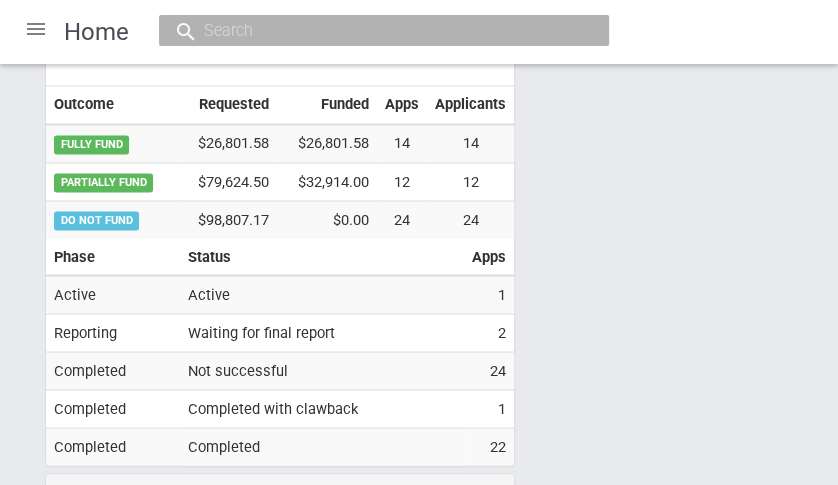 scroll, scrollTop: 1705, scrollLeft: 0, axis: vertical 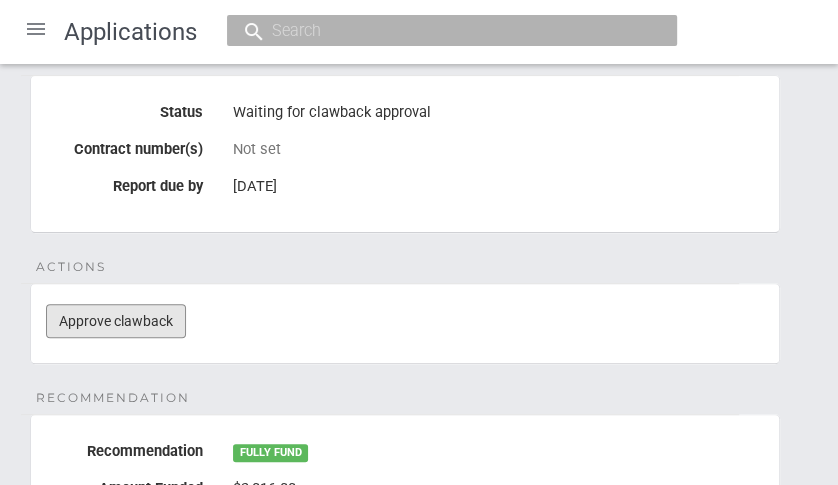 click on "Approve clawback" at bounding box center (116, 321) 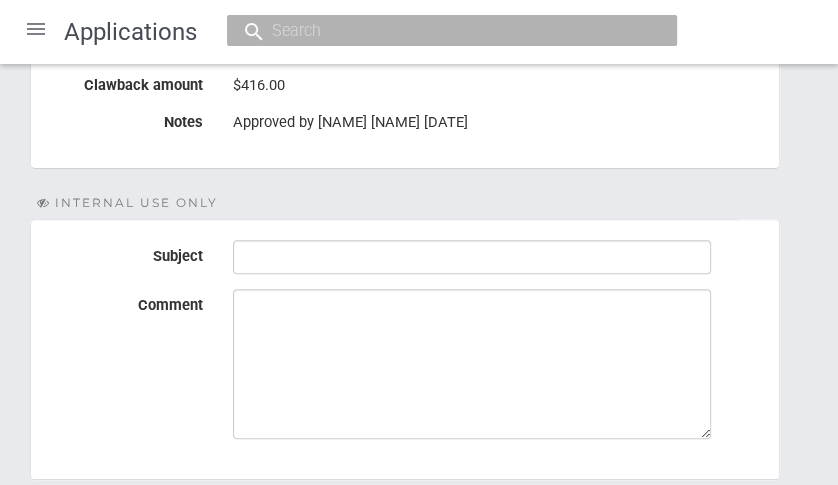 scroll, scrollTop: 455, scrollLeft: 0, axis: vertical 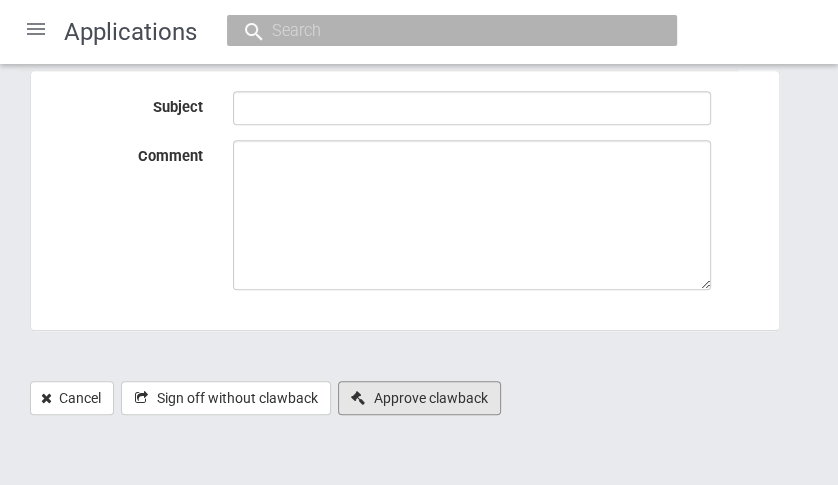 click on "Approve clawback" at bounding box center (419, 398) 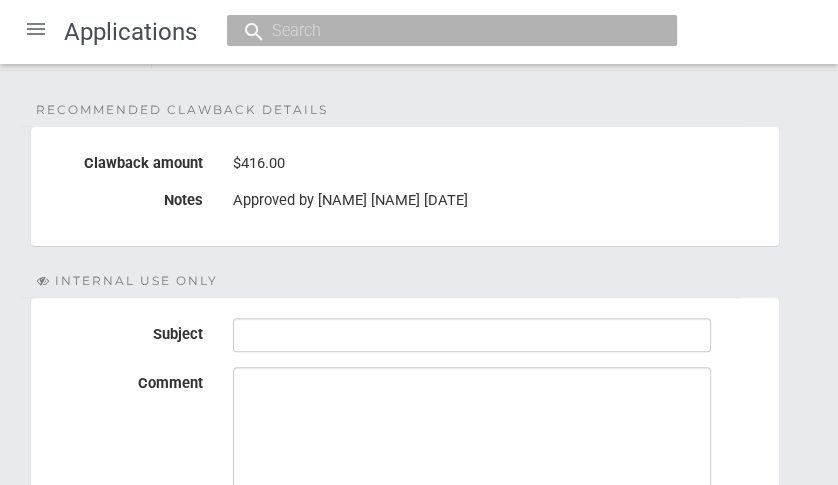 scroll, scrollTop: 255, scrollLeft: 0, axis: vertical 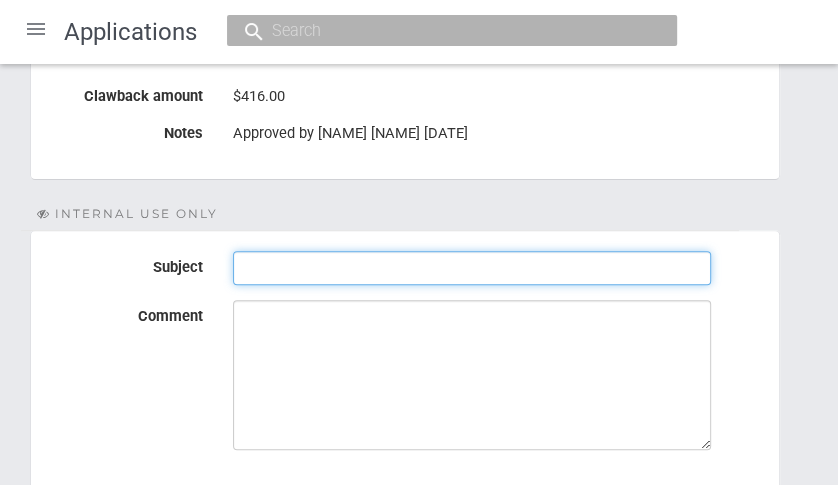 click on "Subject" at bounding box center (472, 268) 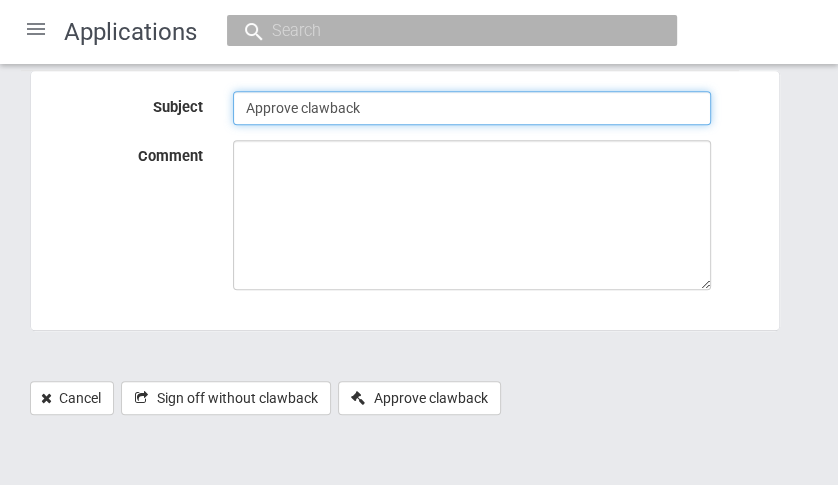 scroll, scrollTop: 455, scrollLeft: 0, axis: vertical 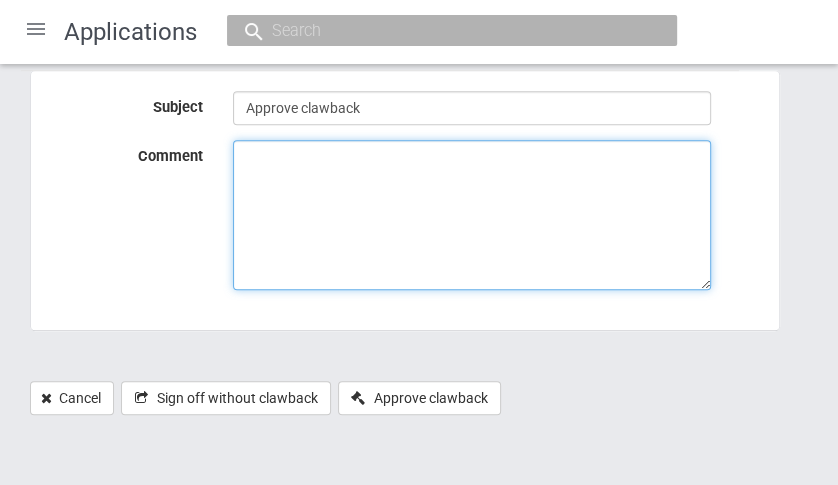 click on "Comment" at bounding box center (472, 215) 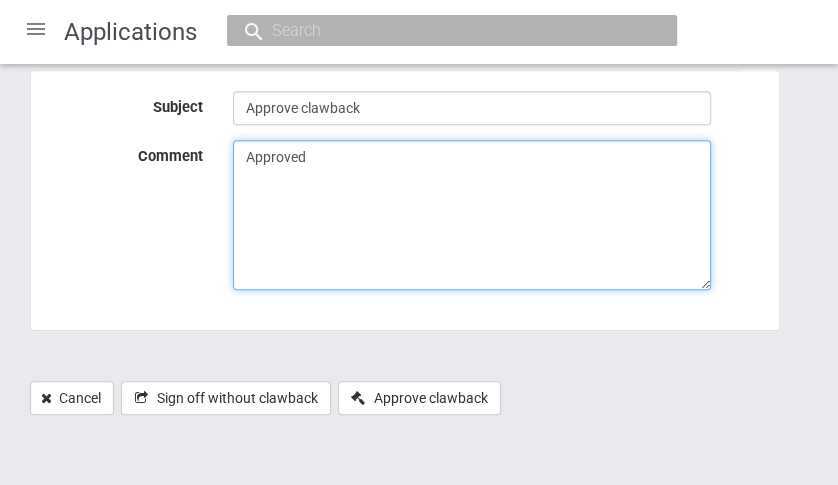 type on "Approved" 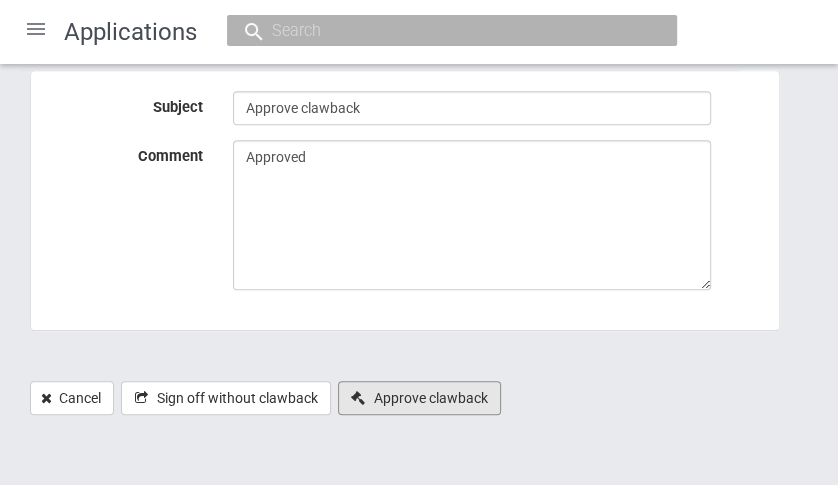 click on "Approve clawback" at bounding box center (419, 398) 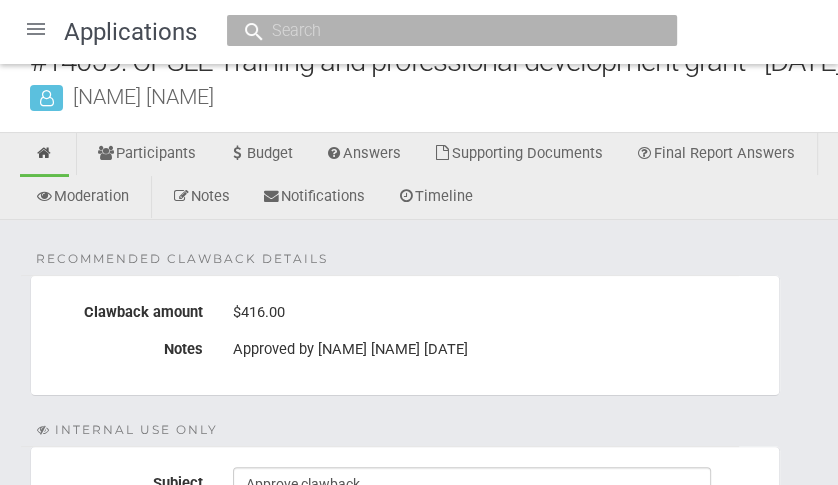 scroll, scrollTop: 0, scrollLeft: 0, axis: both 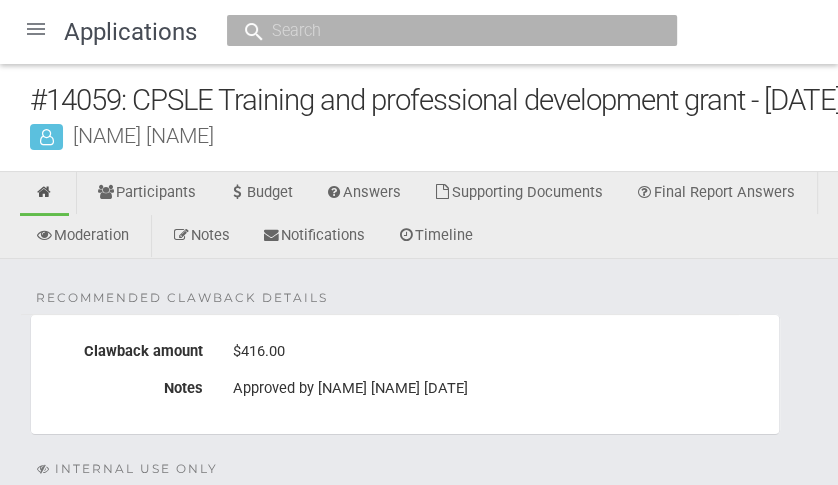 type on "approveClawback" 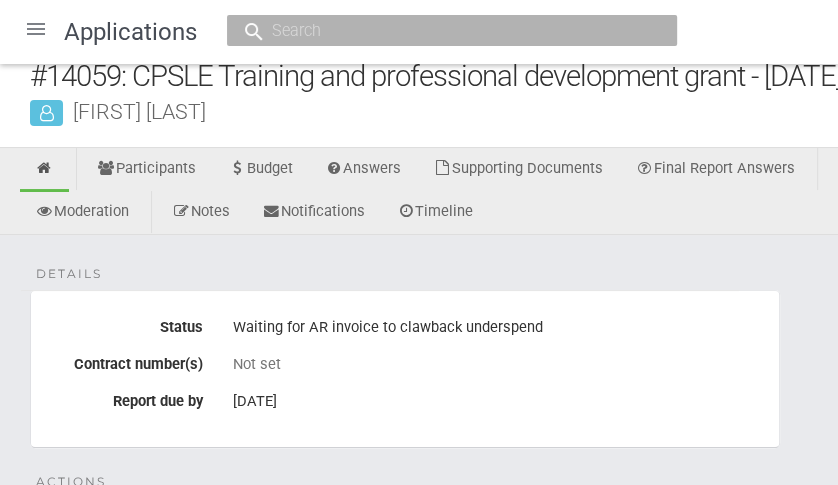 scroll, scrollTop: 0, scrollLeft: 0, axis: both 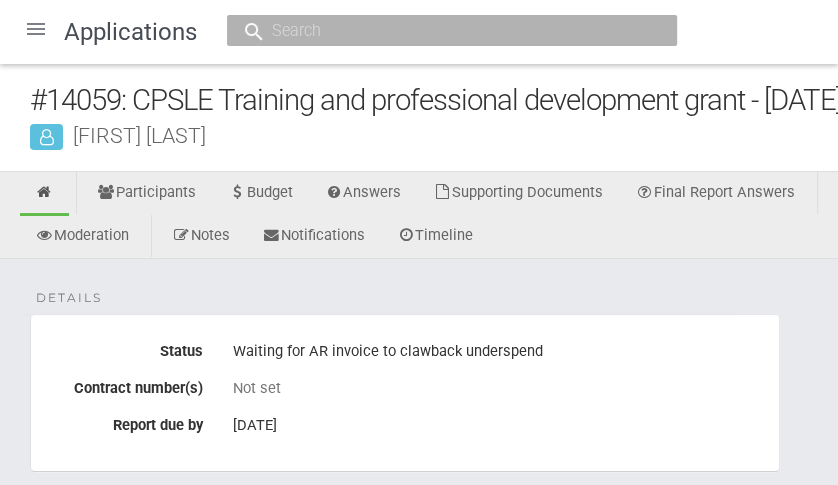 click at bounding box center [47, 137] 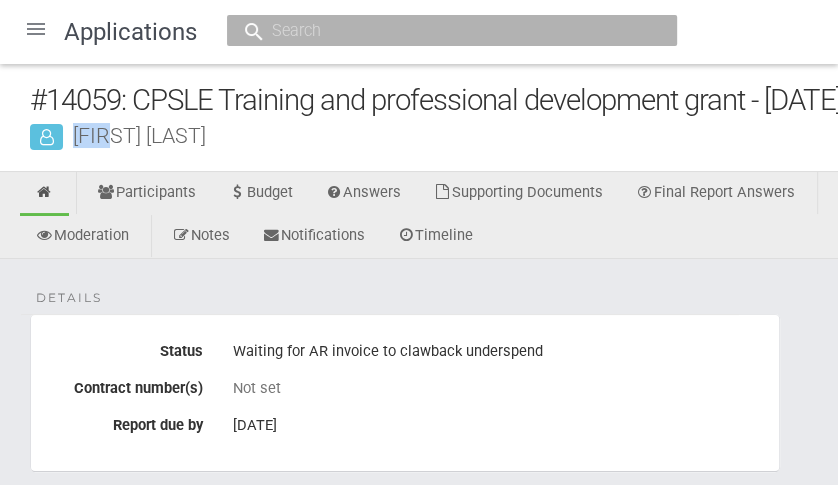 click at bounding box center [47, 137] 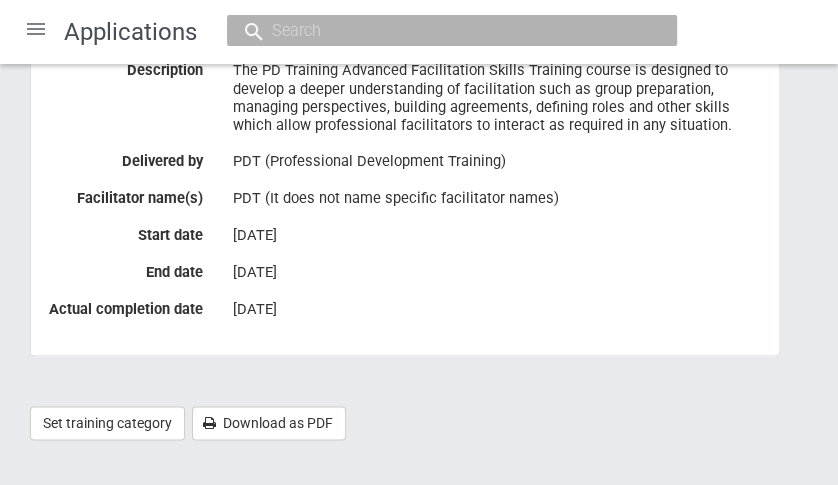 scroll, scrollTop: 1197, scrollLeft: 0, axis: vertical 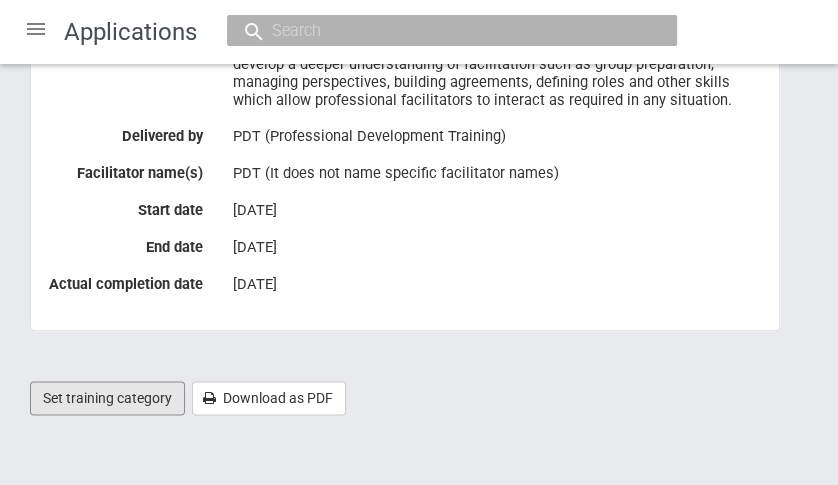 click on "Set training category" at bounding box center (107, 398) 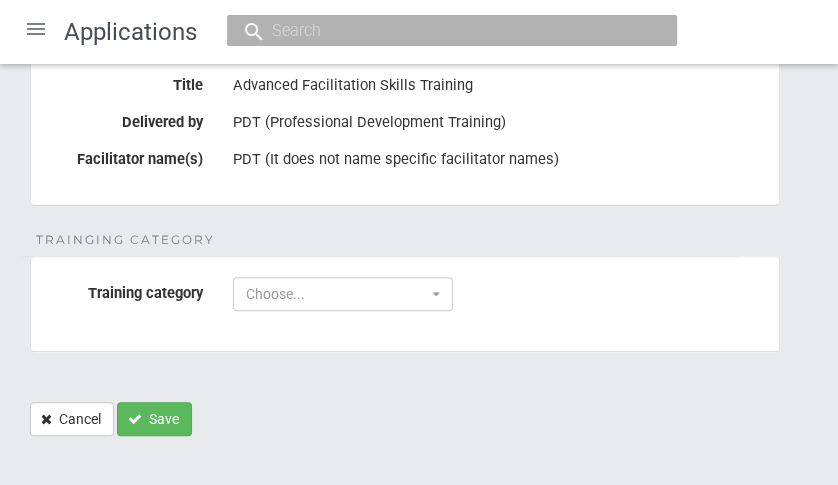 scroll, scrollTop: 327, scrollLeft: 0, axis: vertical 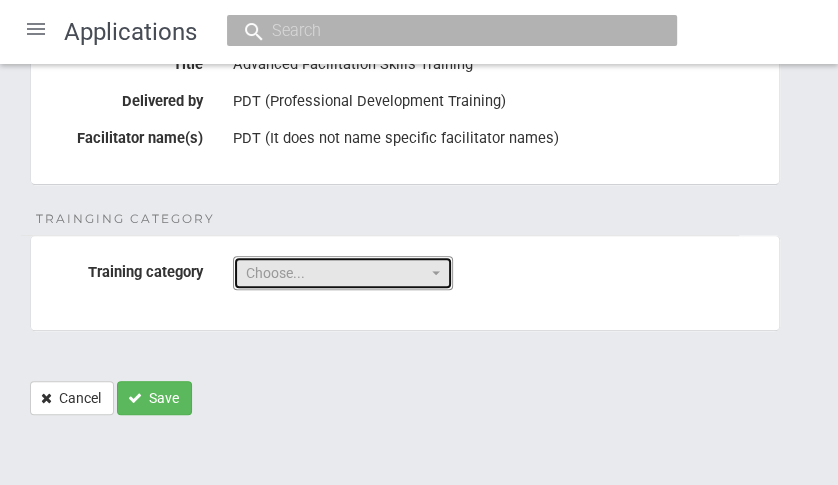 click at bounding box center [436, 273] 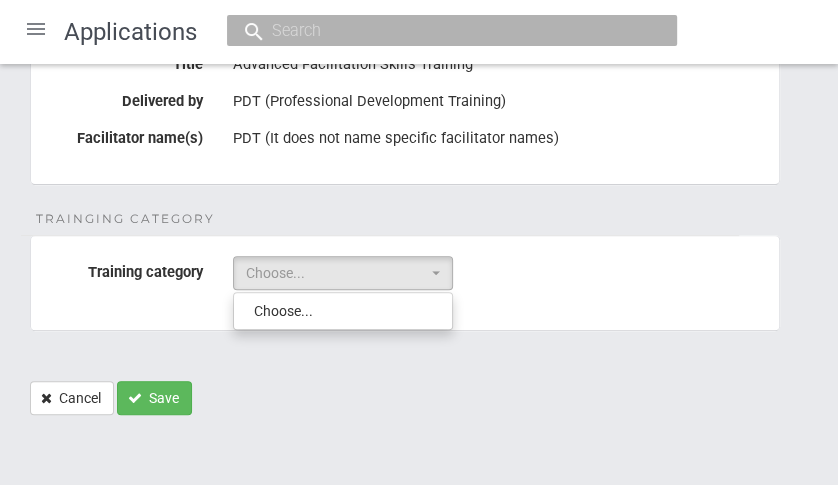 click on "Learning Activity Title Advanced Facilitation Skills Training
Delivered by PDT (Professional Development Training)
Facilitator name(s) PDT (It does not name specific facilitator names)
Trainging Category Training category Choose...   Choose... Choose...
Cancel Save" at bounding box center [512, 221] 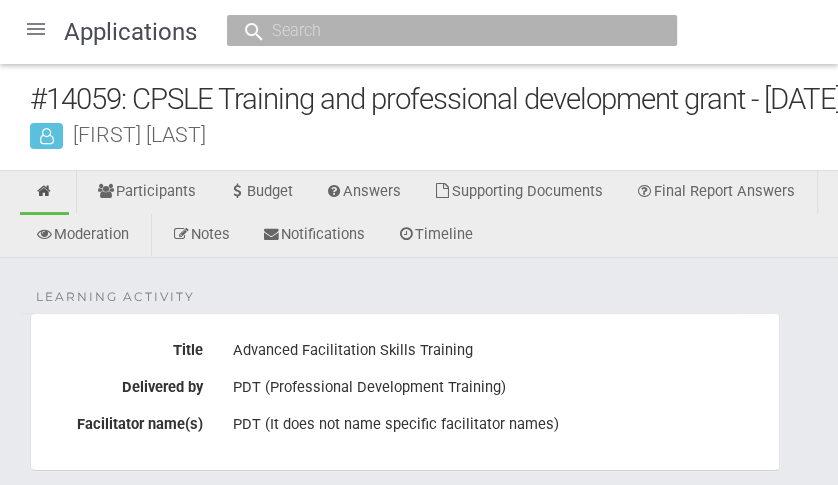scroll, scrollTop: 0, scrollLeft: 0, axis: both 